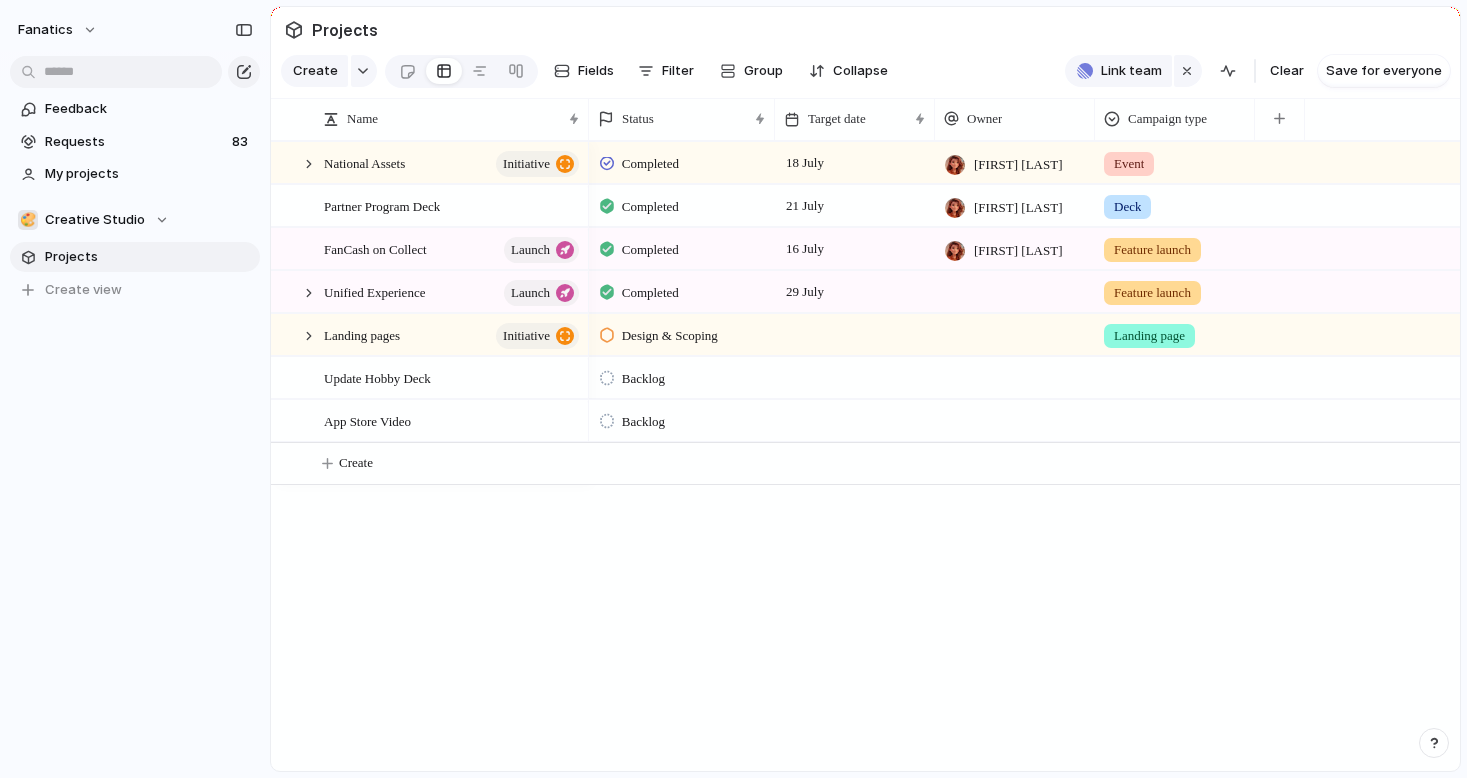 scroll, scrollTop: 0, scrollLeft: 0, axis: both 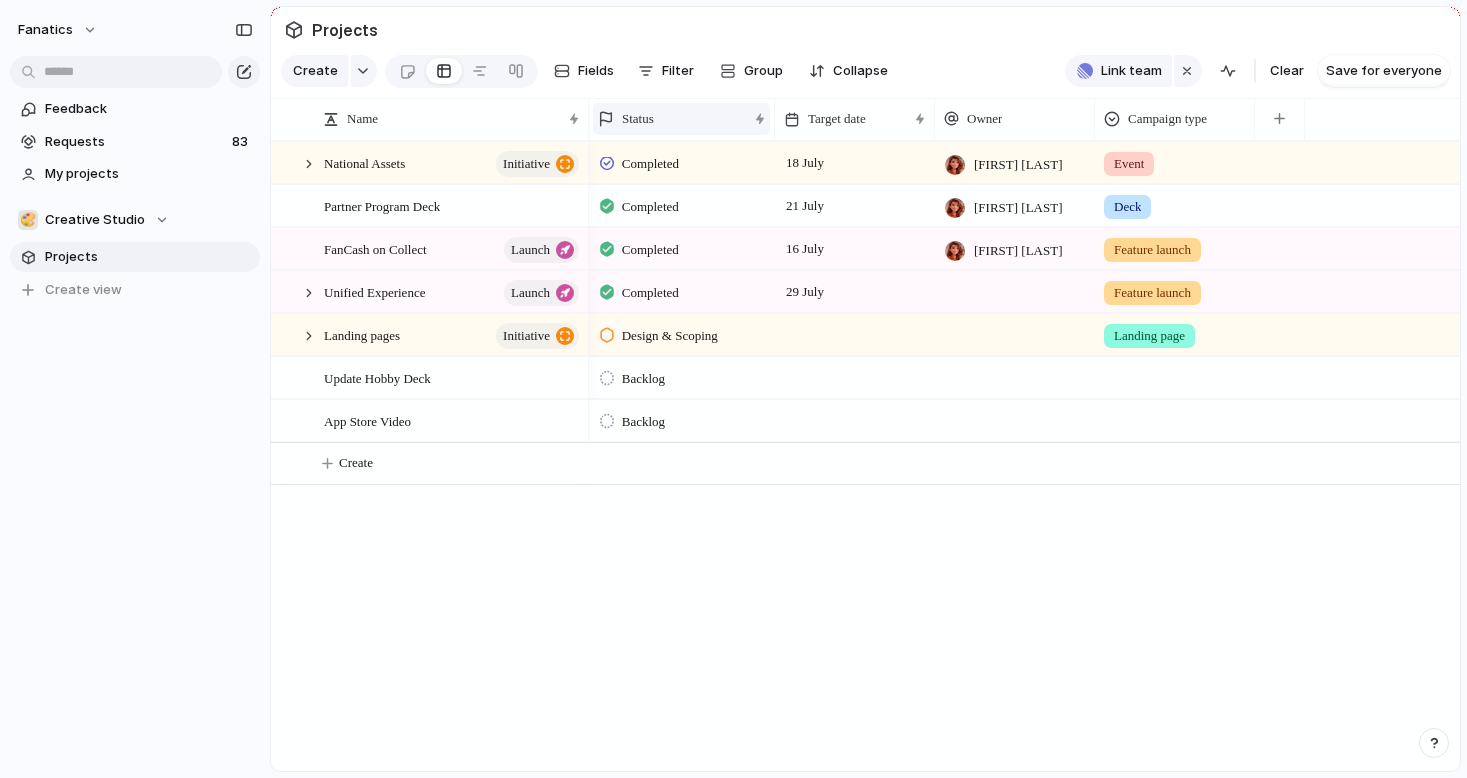 click on "Status" at bounding box center (672, 119) 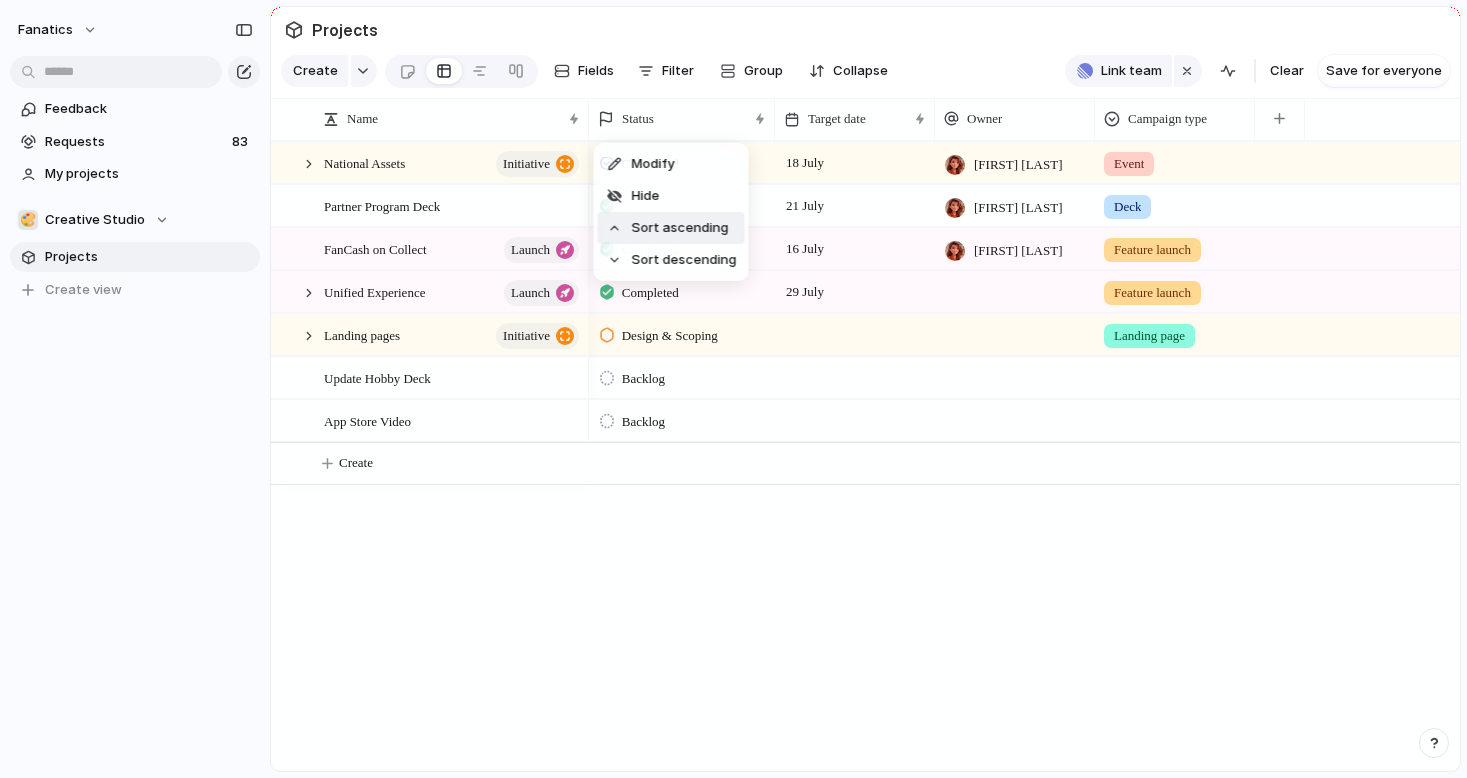 click at bounding box center [615, 228] 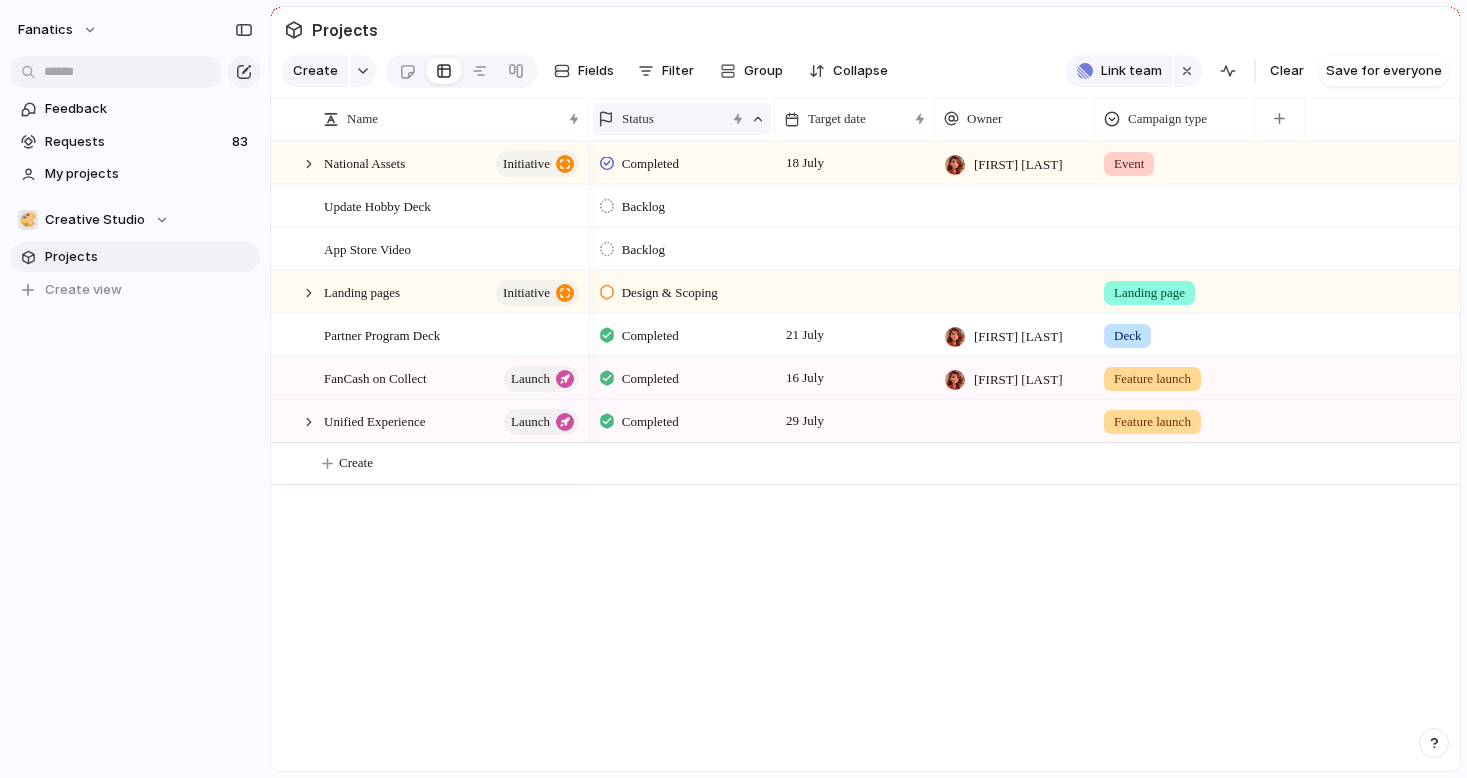 click on "Status" at bounding box center [638, 119] 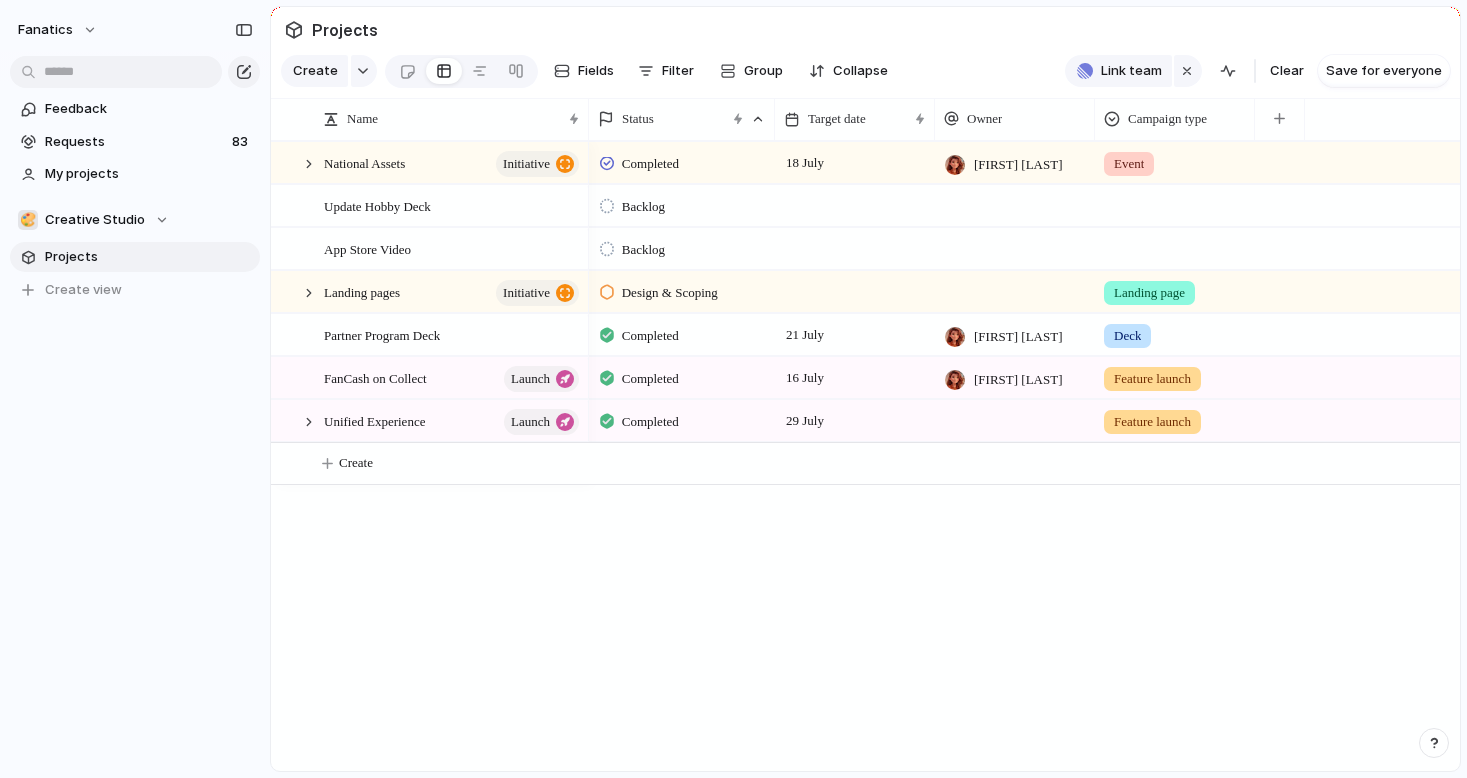 click on "Modify   Hide   Clear sort   Sort descending" at bounding box center [733, 389] 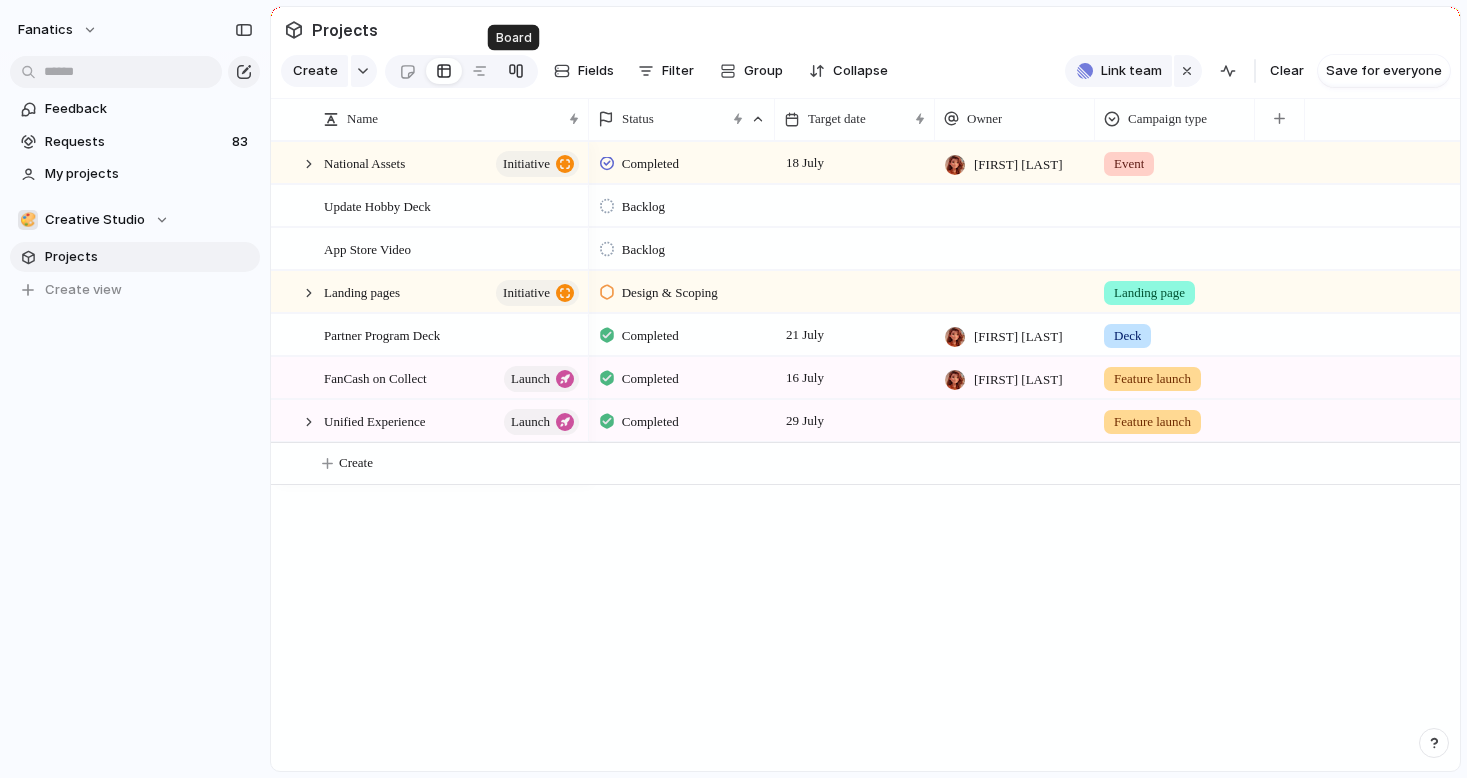 click at bounding box center (516, 71) 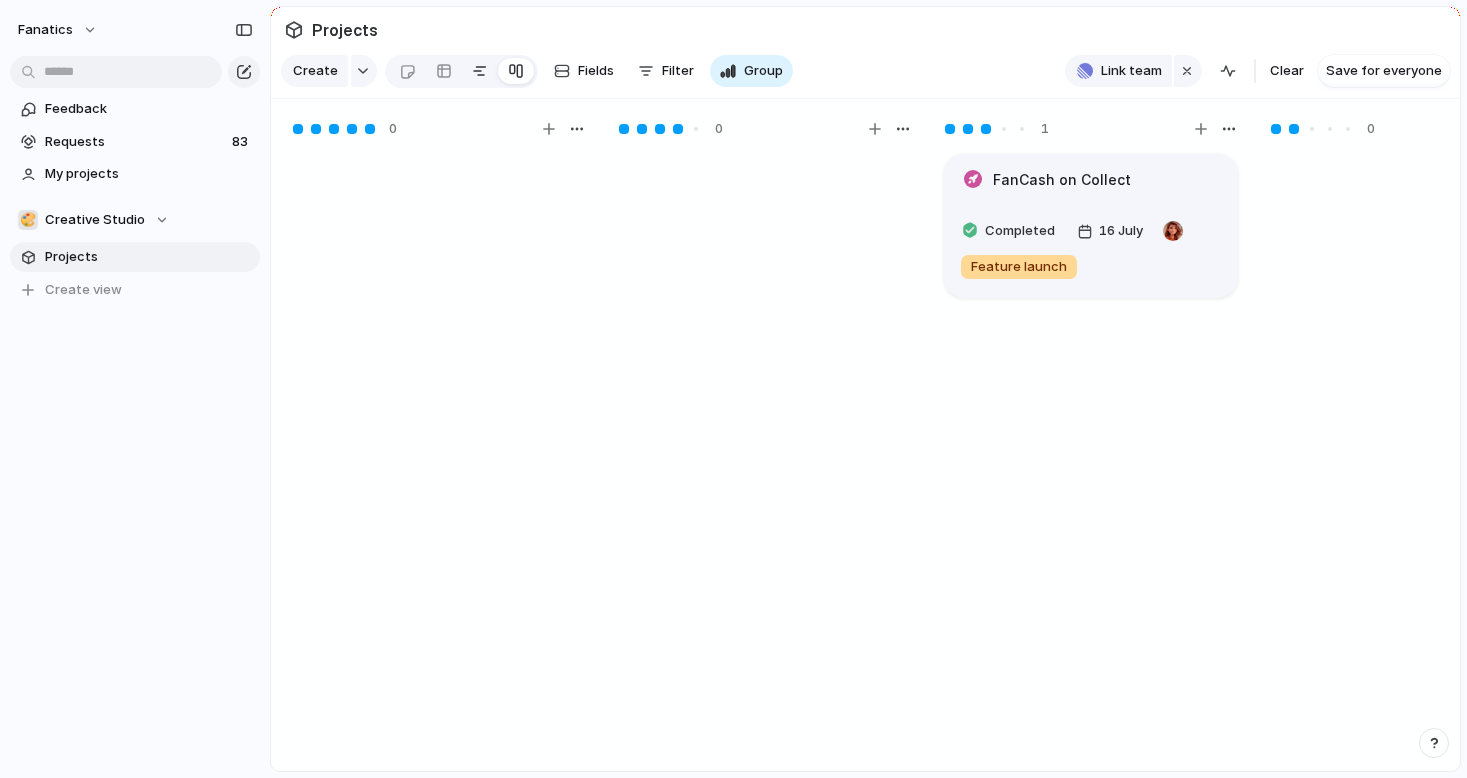 click at bounding box center (480, 71) 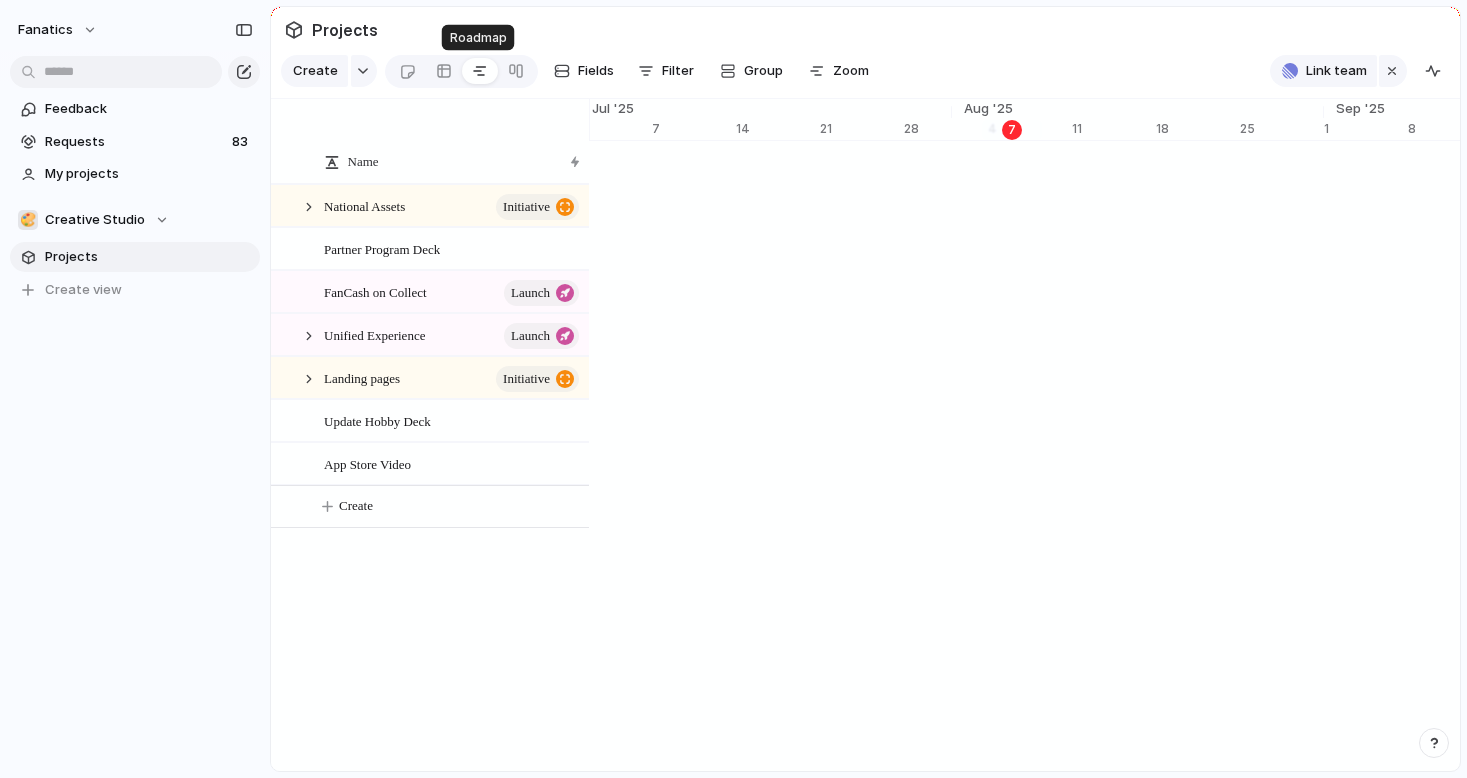 scroll, scrollTop: 0, scrollLeft: 12790, axis: horizontal 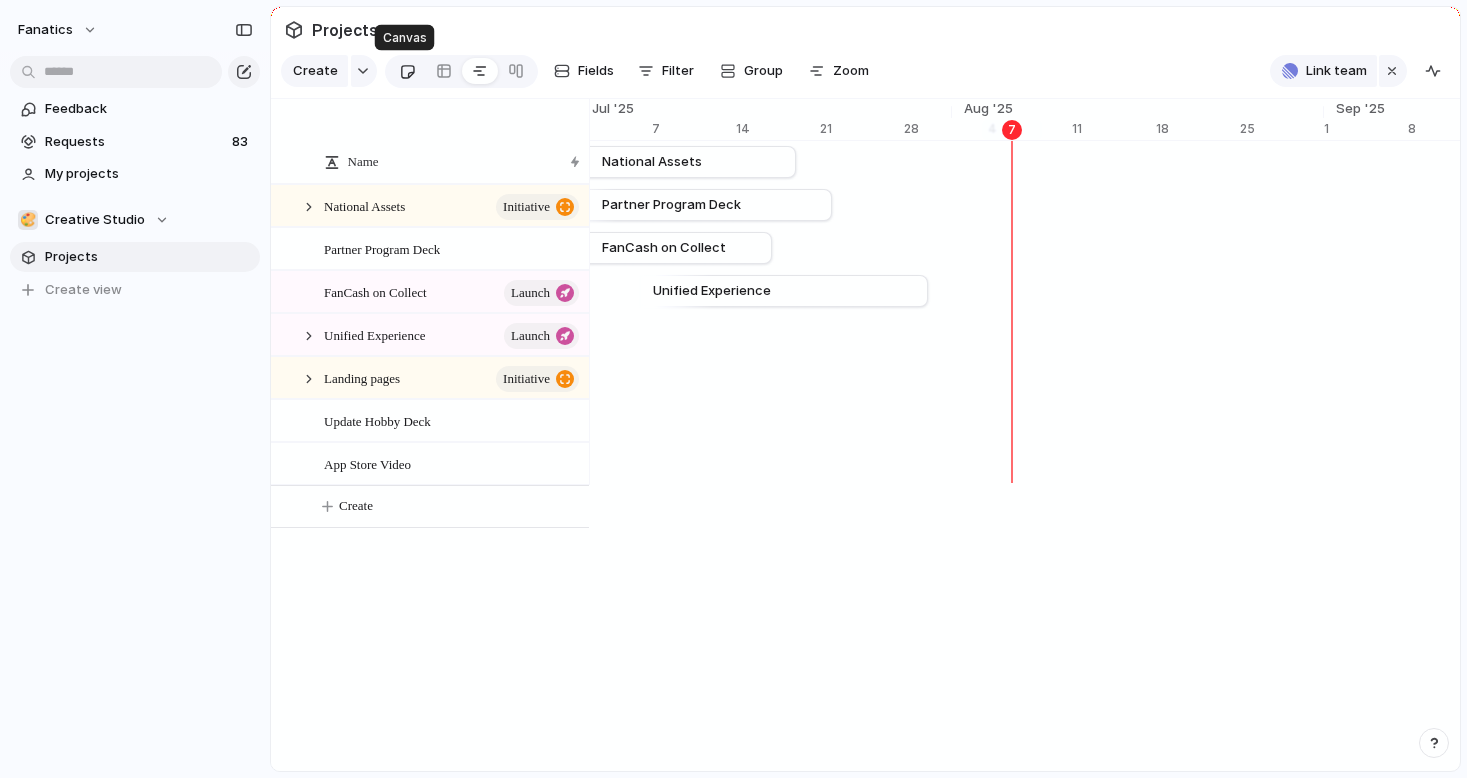 click at bounding box center [407, 71] 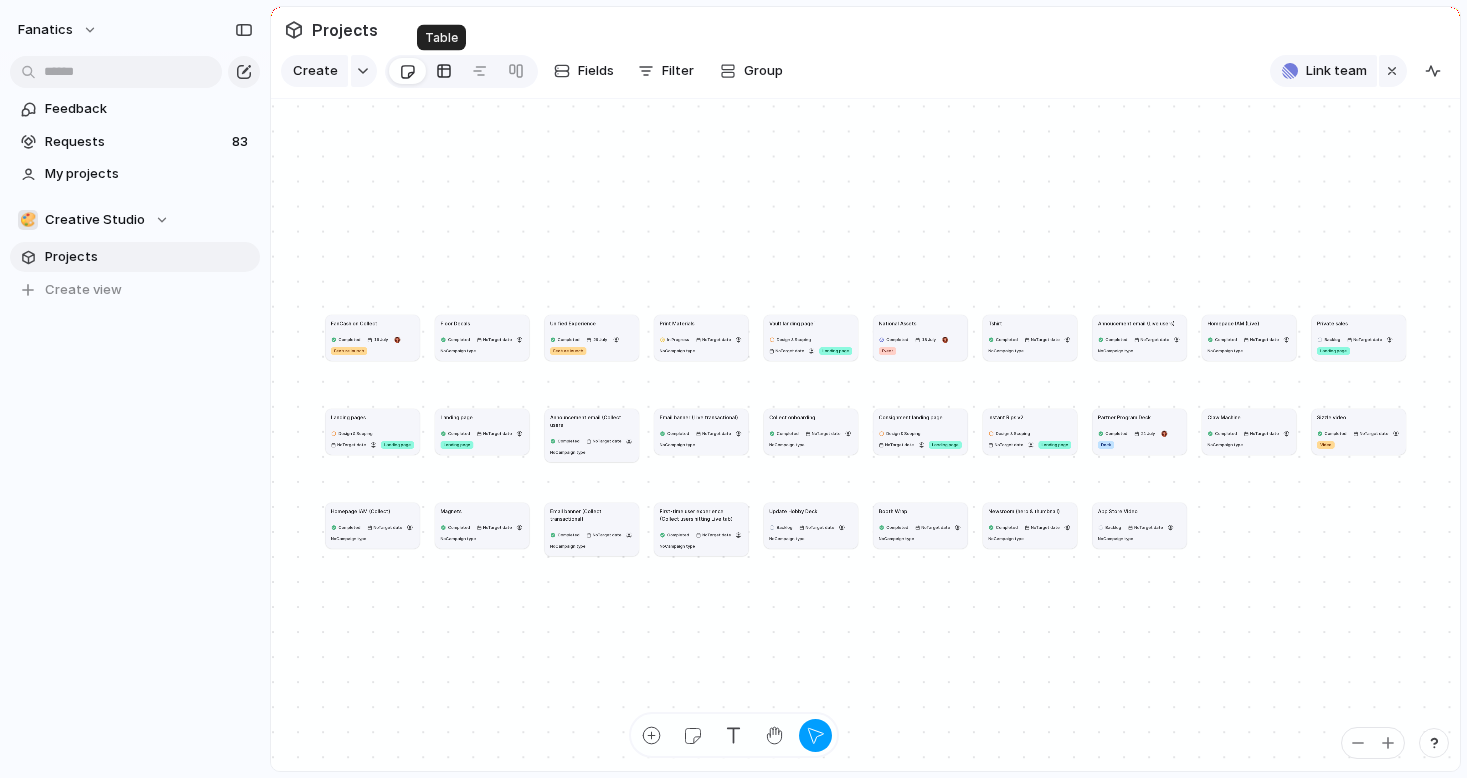 click at bounding box center [444, 71] 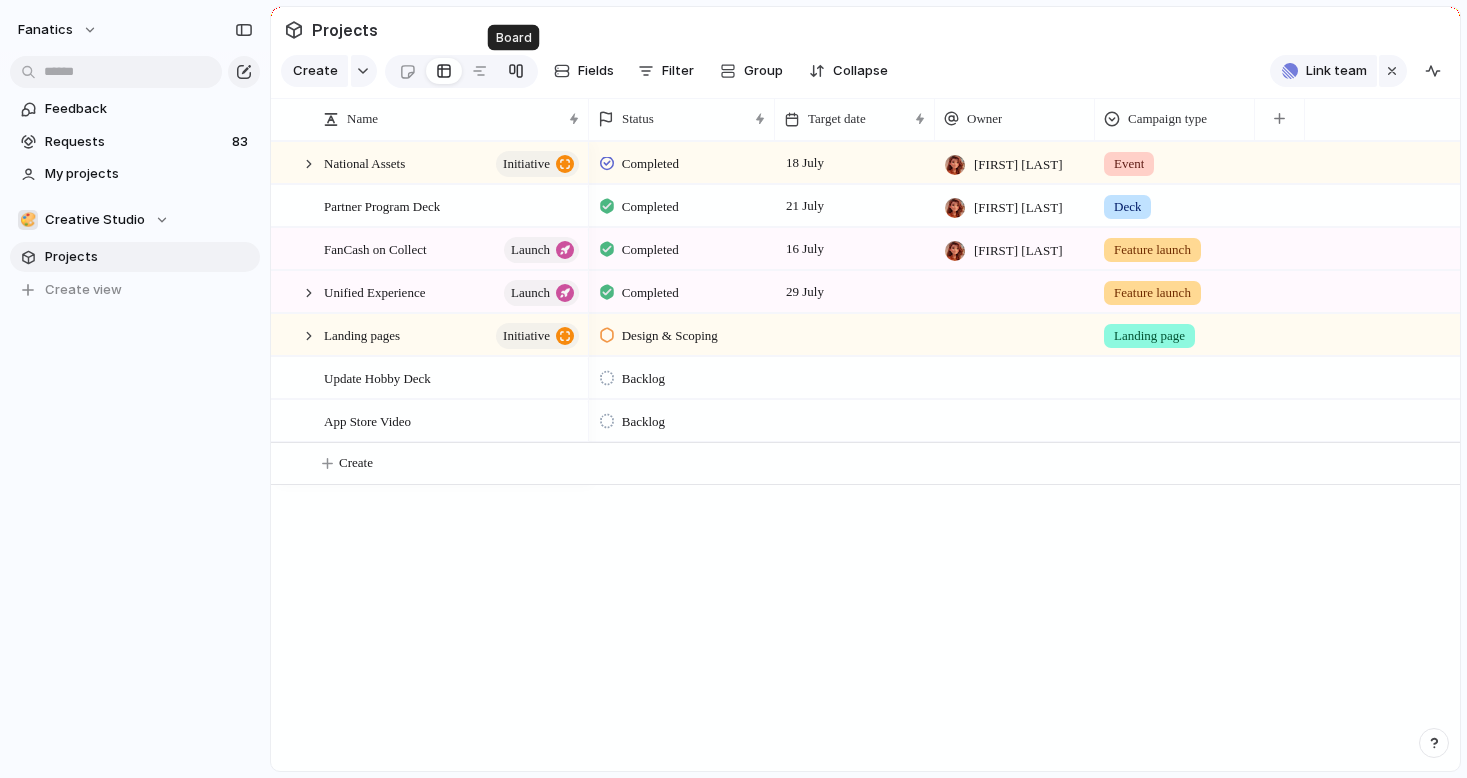click at bounding box center (516, 71) 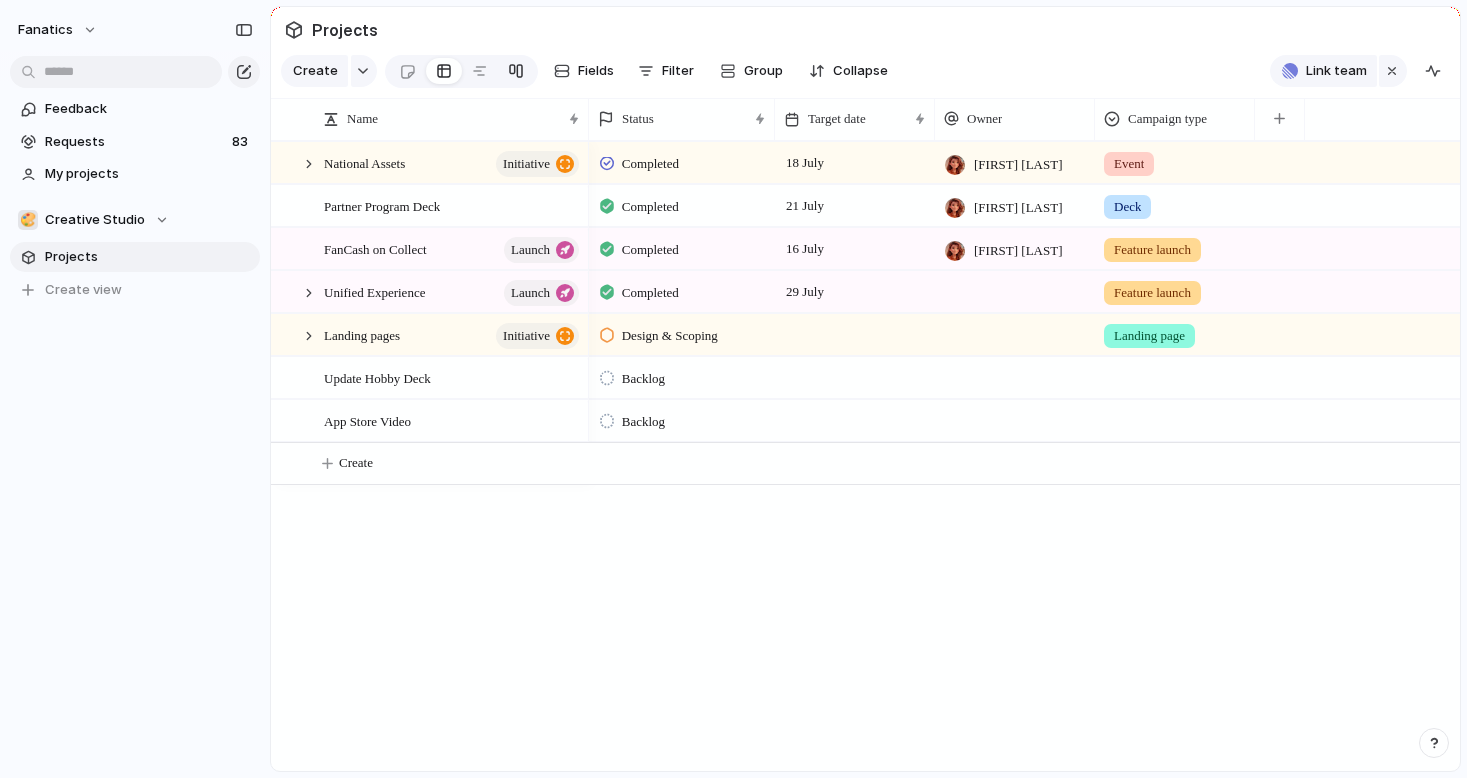 click at bounding box center [516, 71] 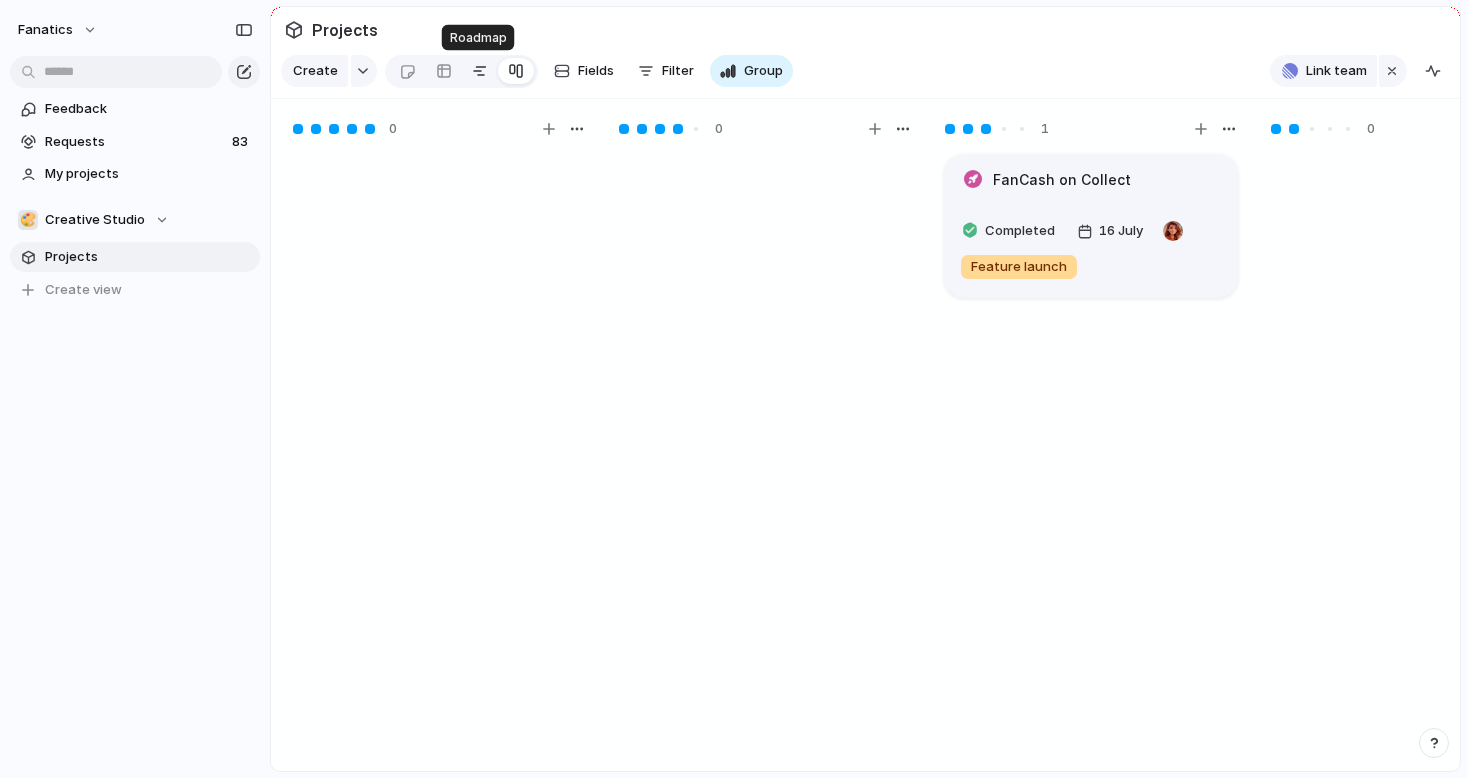 click at bounding box center [480, 71] 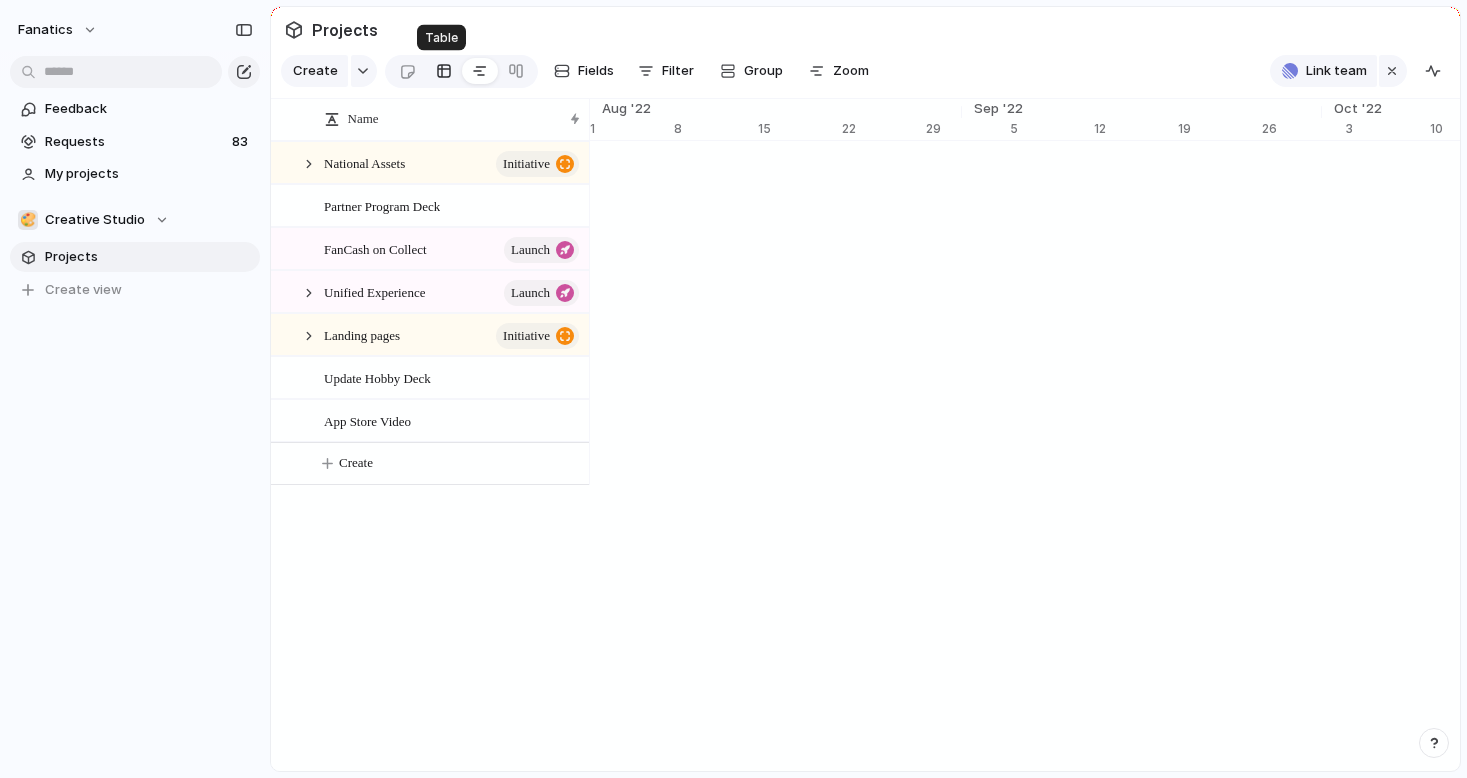 click at bounding box center [444, 71] 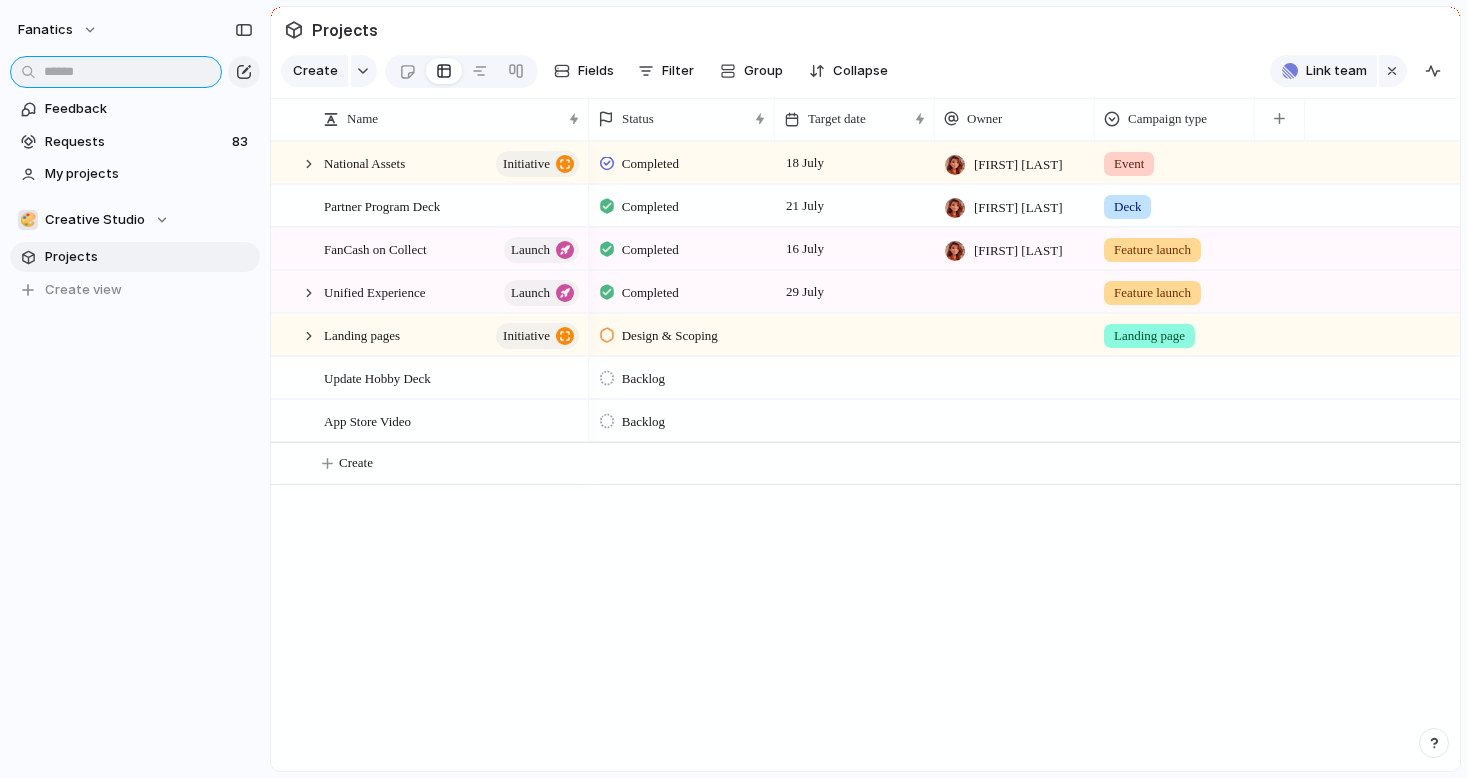 click at bounding box center (116, 72) 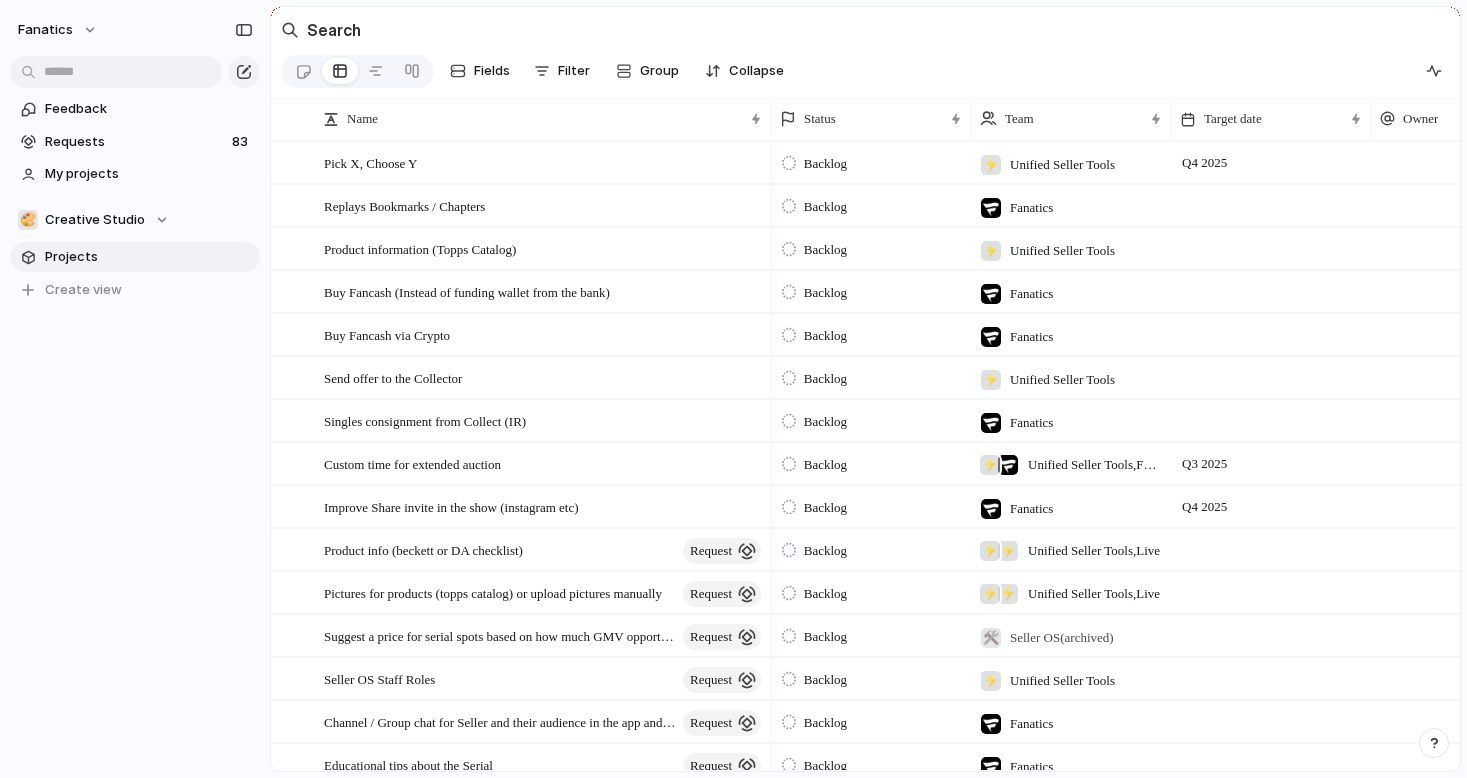 click on "Projects" at bounding box center (149, 257) 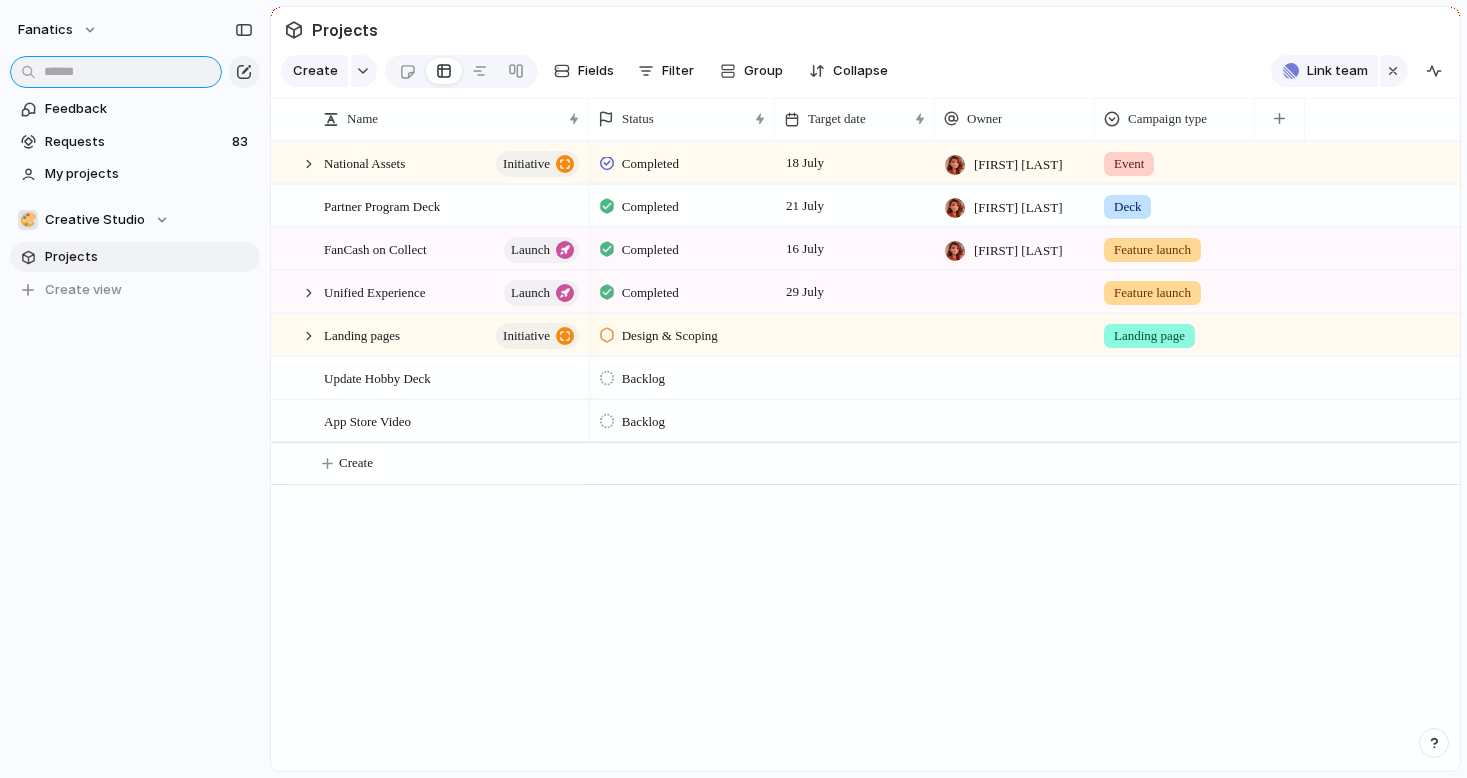 click at bounding box center [116, 72] 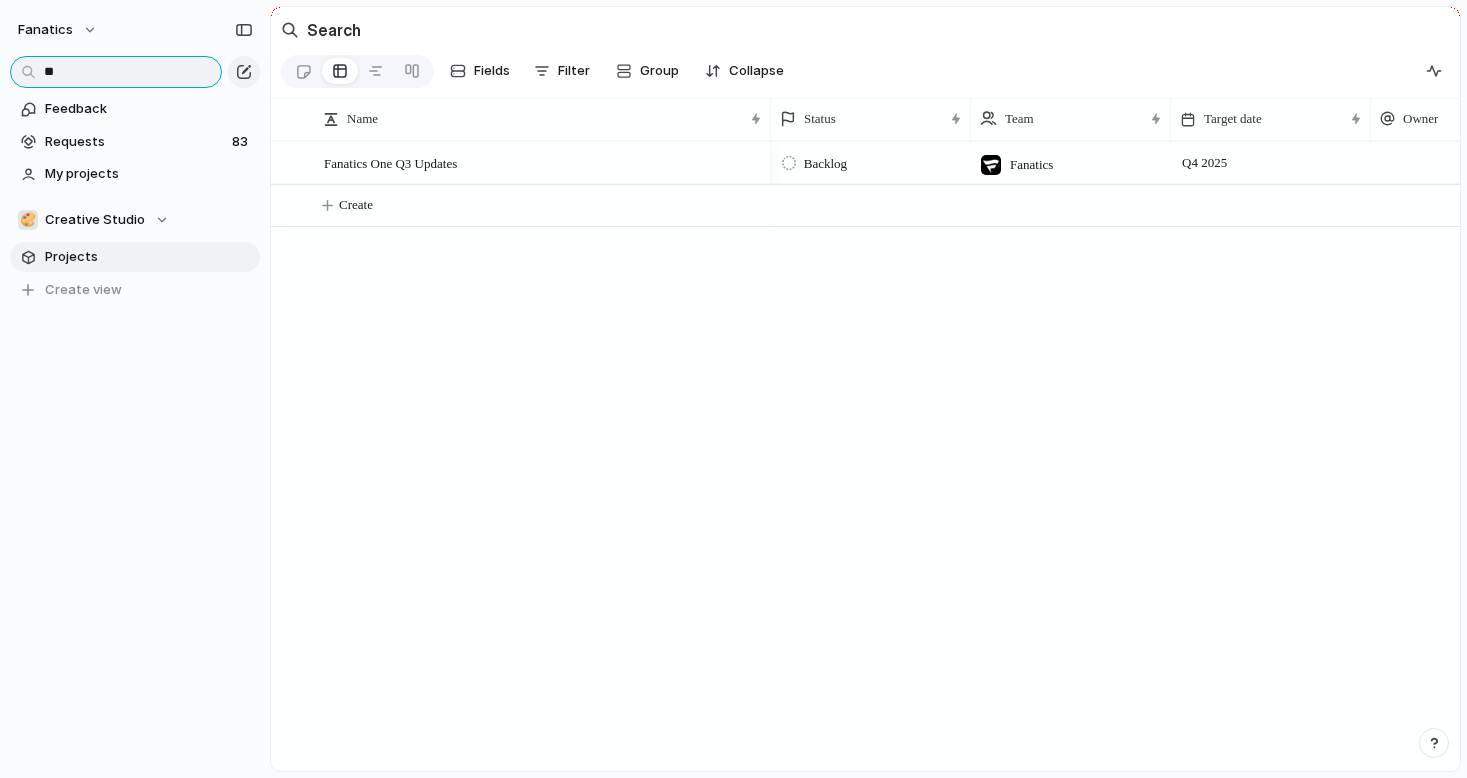 type on "**" 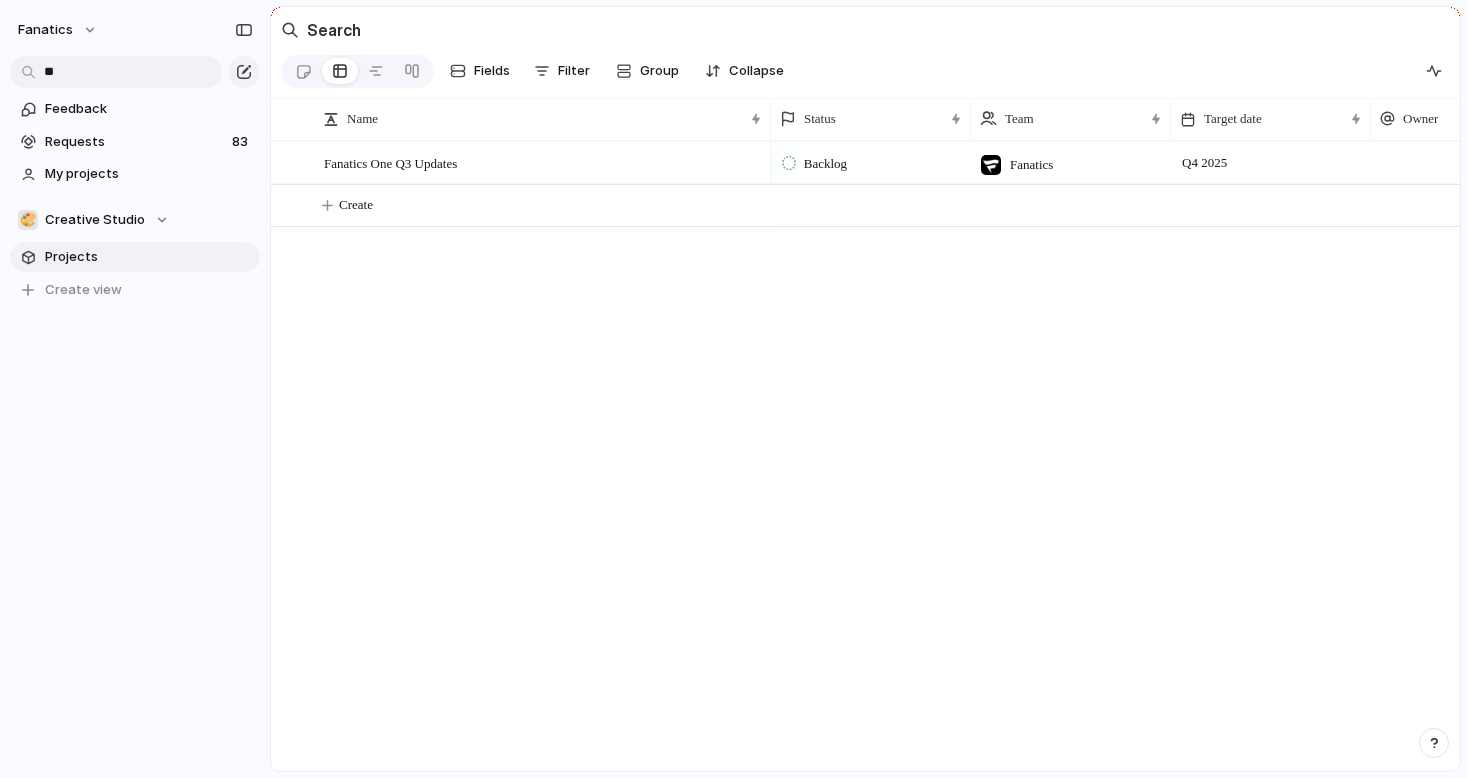 click on "Projects" at bounding box center [149, 257] 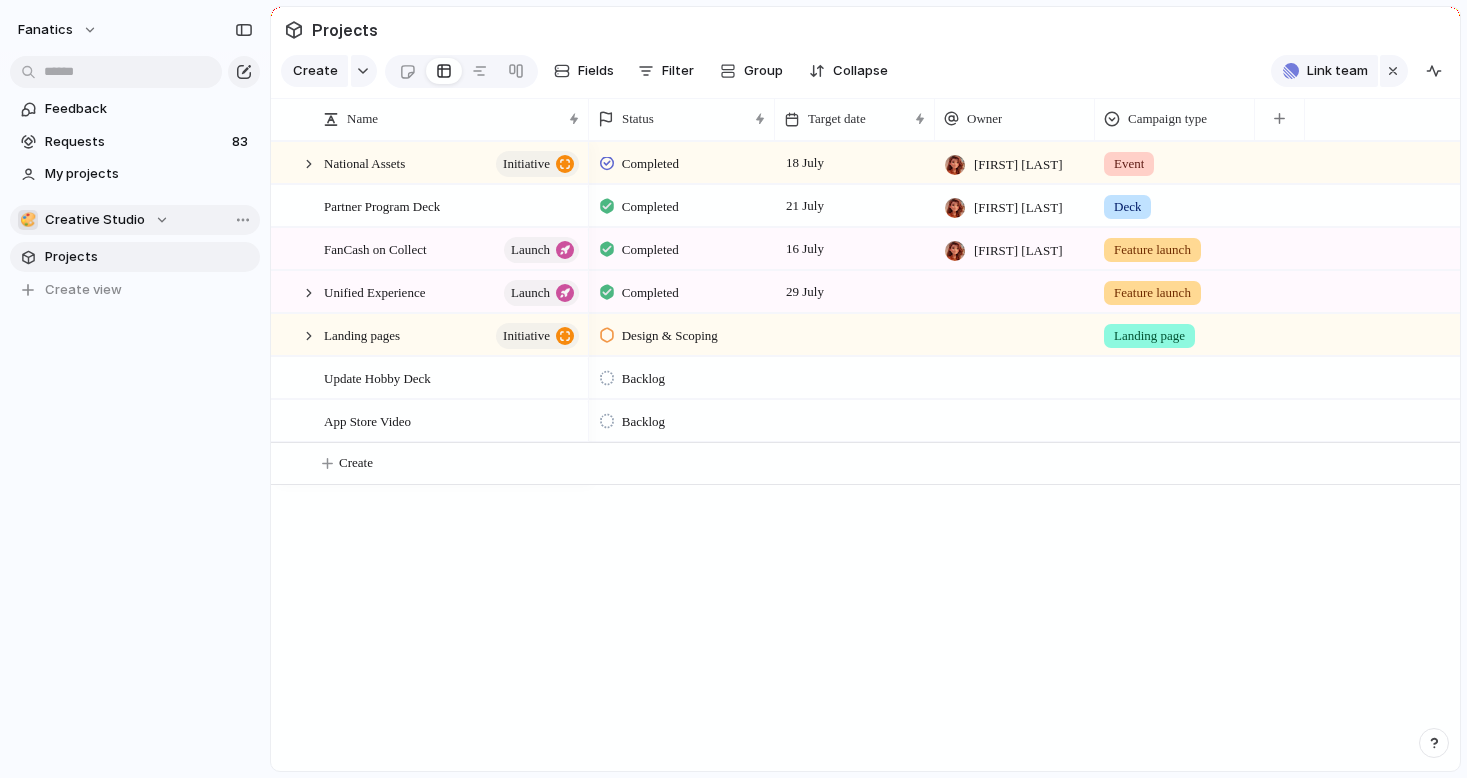 click on "Creative Studio" at bounding box center [95, 220] 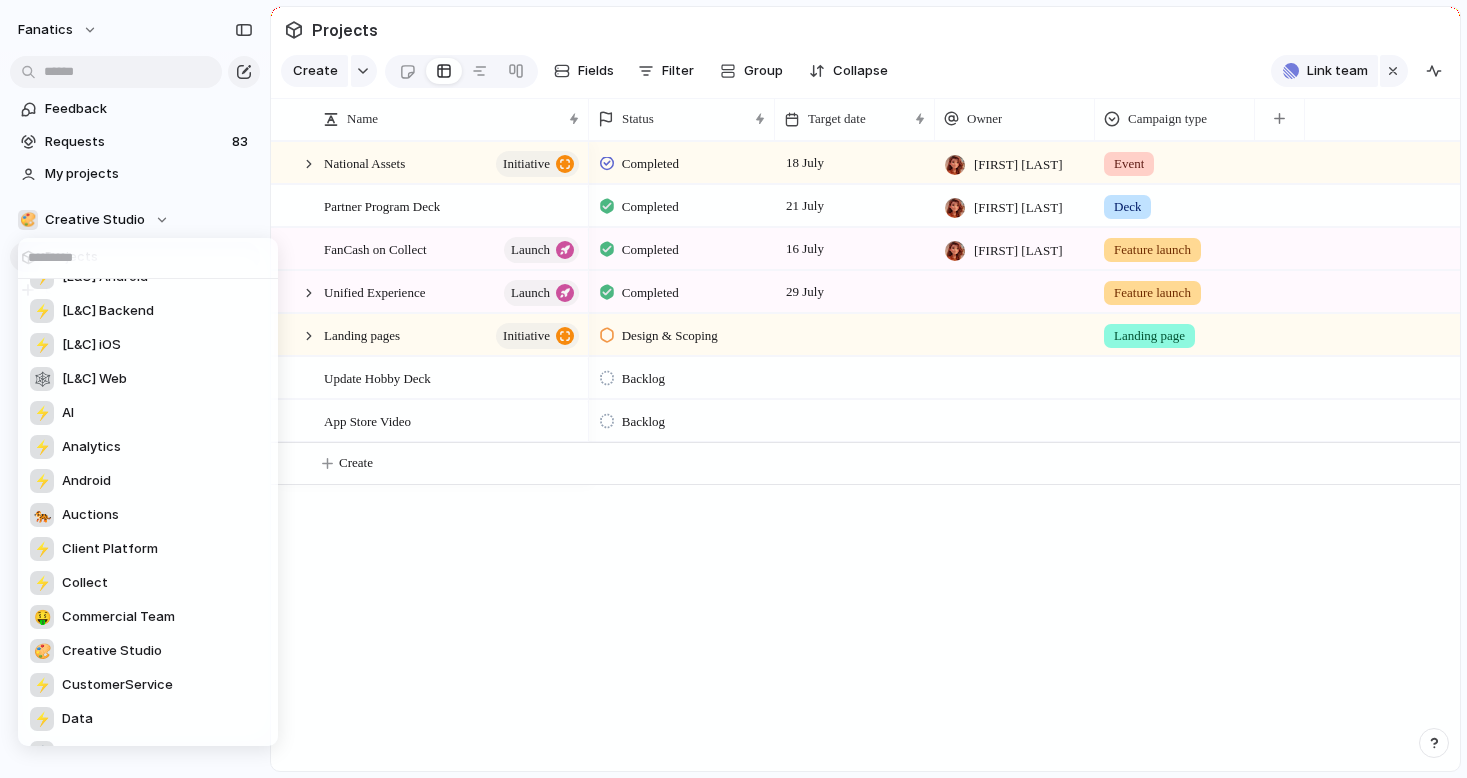 scroll, scrollTop: 88, scrollLeft: 0, axis: vertical 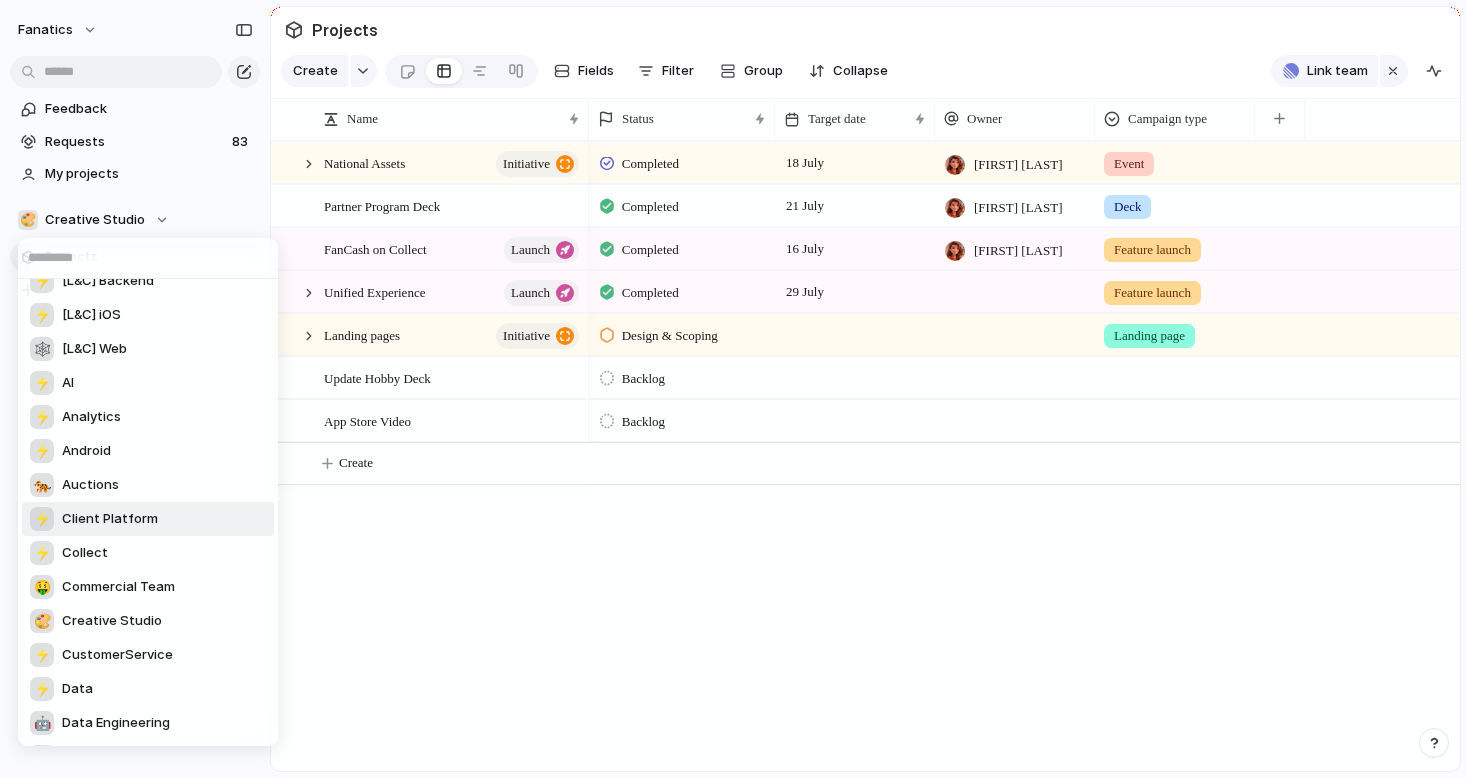 click on "Fanatics   ⚡ [TEAM] Android   ⚡ [TEAM] Backend   ⚡ [TEAM] iOS   🕸 [TEAM] Web   ⚡ AI   ⚡ Analytics   ⚡ Android   🐅 Auctions   ⚡ Client Platform   ⚡ Collect   🤑 Commercial Team   🎨 Creative Studio   ⚡ CustomerService   ⚡ Data   🤖 Data Engineering   🖌 Design System Team   ⚡ Design Team   ⚡ DevOps   ⚡ DevSecOps   ⚡ External Feedback Requests   🇩🇪 Germany Launch   ⚡ Instant Rips   ⚡ iOS   ⚡ Live   ⚡ Performance   ⚡ Pricing   ⚡ Release   ⚡ Security   ⚡ Strategy Biz Ops   ⚡ Topps   ⚡ Unified Experience   ⚡ Unified Seller Tools   ⚡ Voggt   ⚡ Web   Create new team" at bounding box center (733, 389) 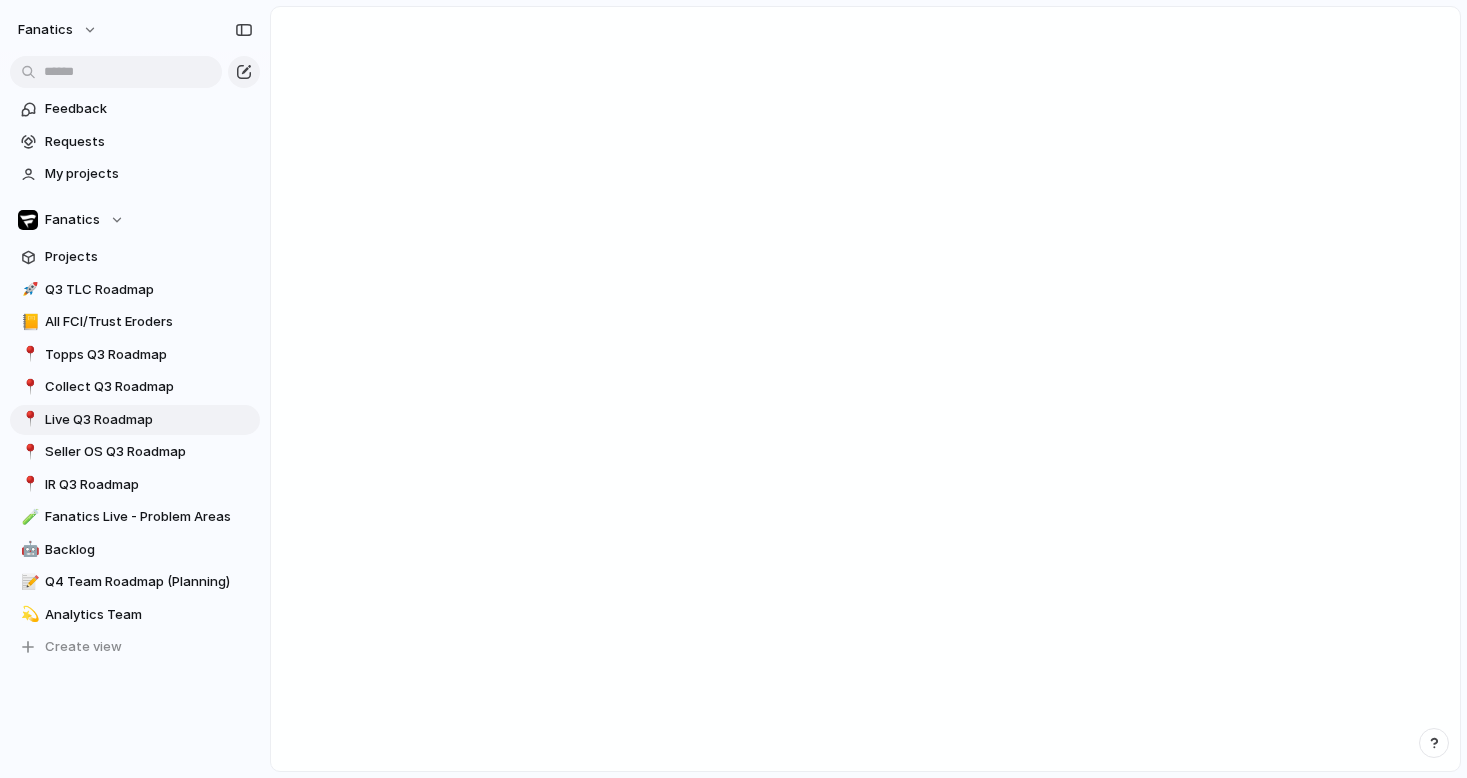 scroll, scrollTop: 0, scrollLeft: 0, axis: both 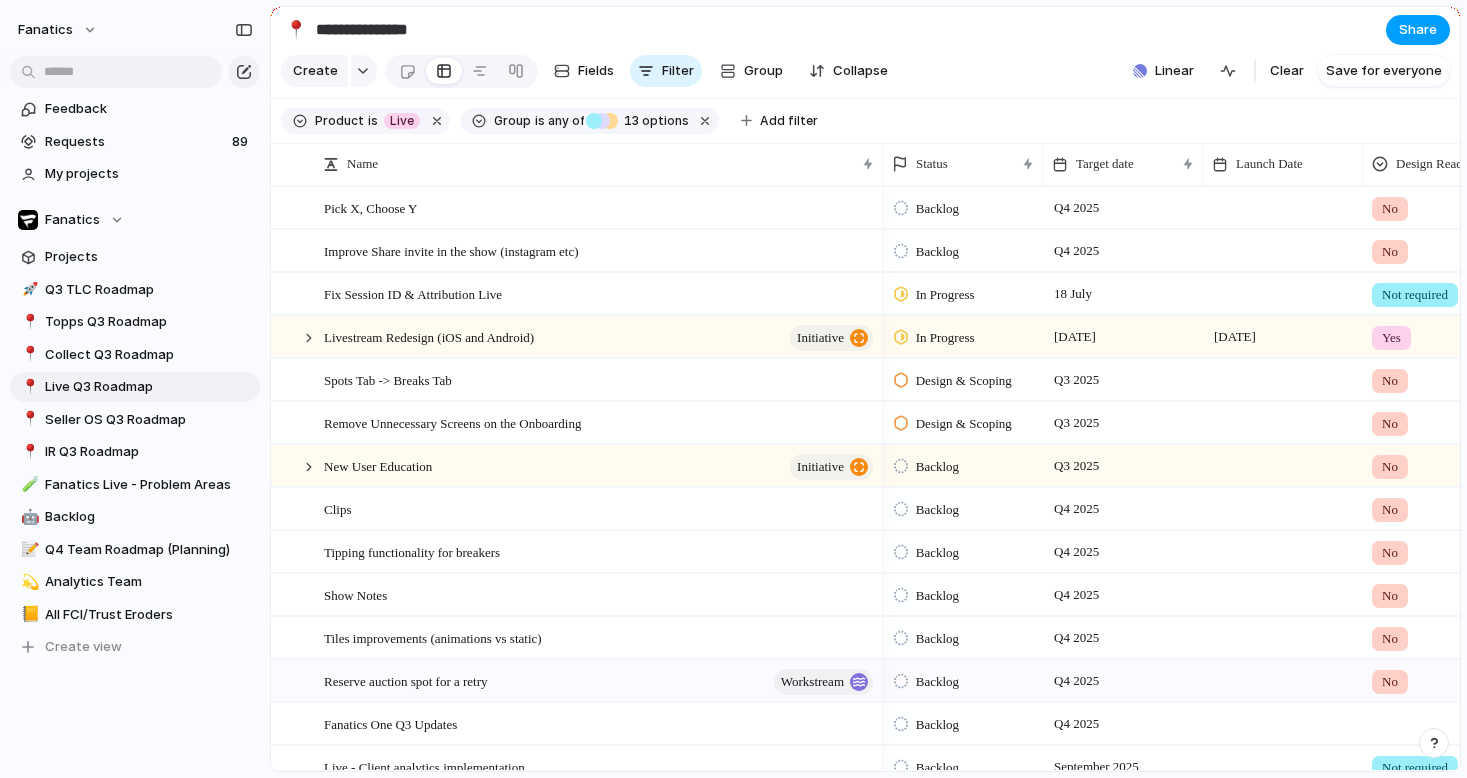 click on "Share" at bounding box center [1418, 30] 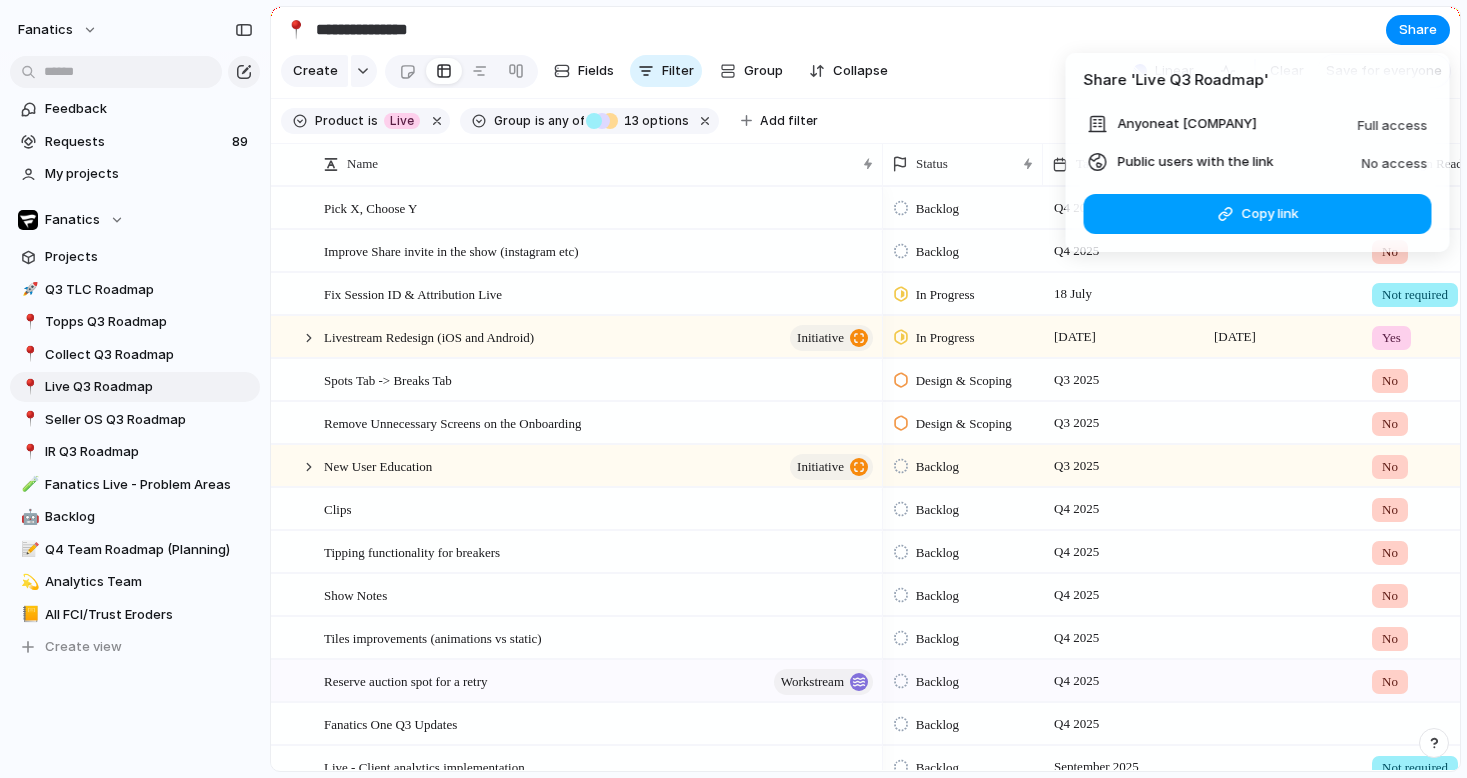 click on "Copy link" at bounding box center [1269, 214] 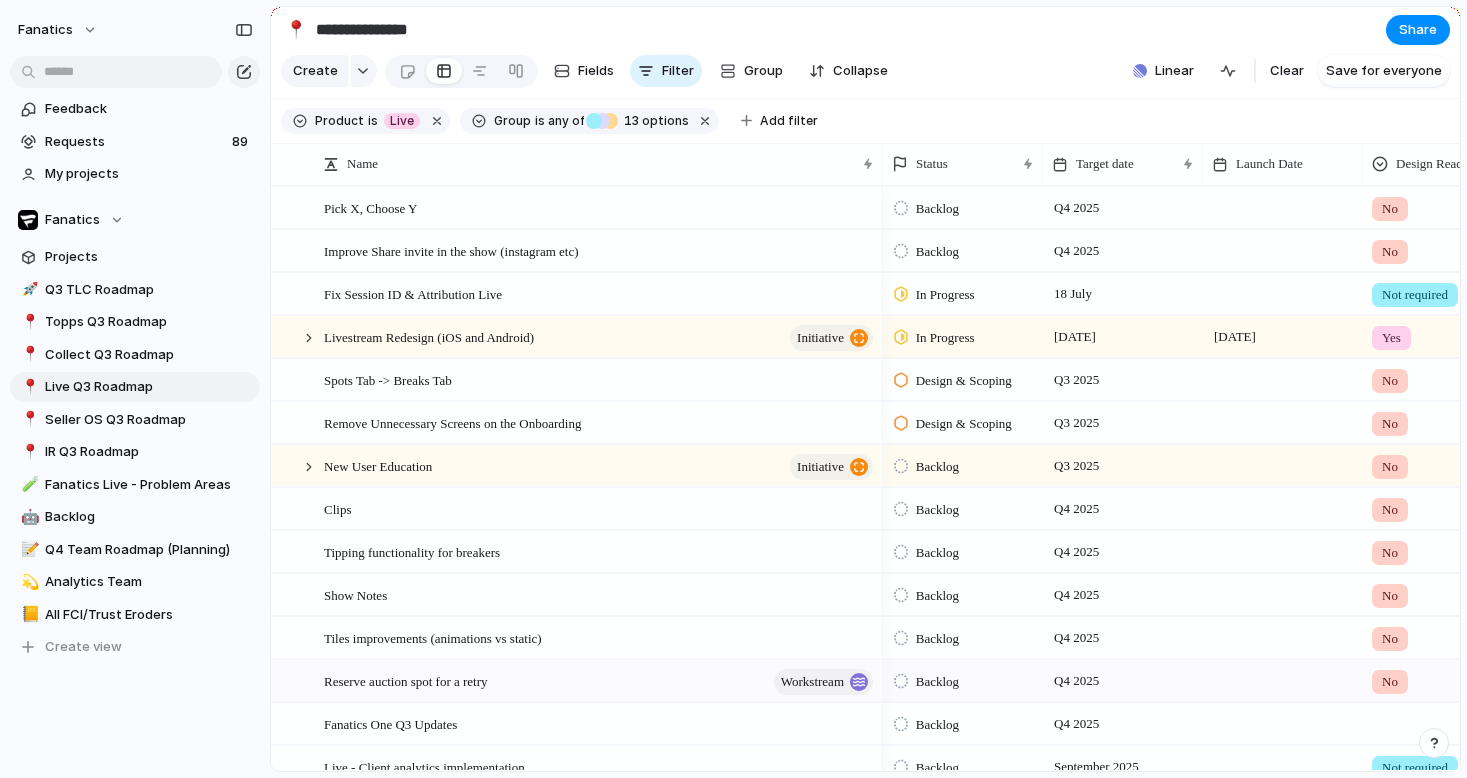 click on "Share ' Live Q3 Roadmap ' Anyone  at Fanatics Full access Public users with the link No access Link copied Copy link" at bounding box center [733, 389] 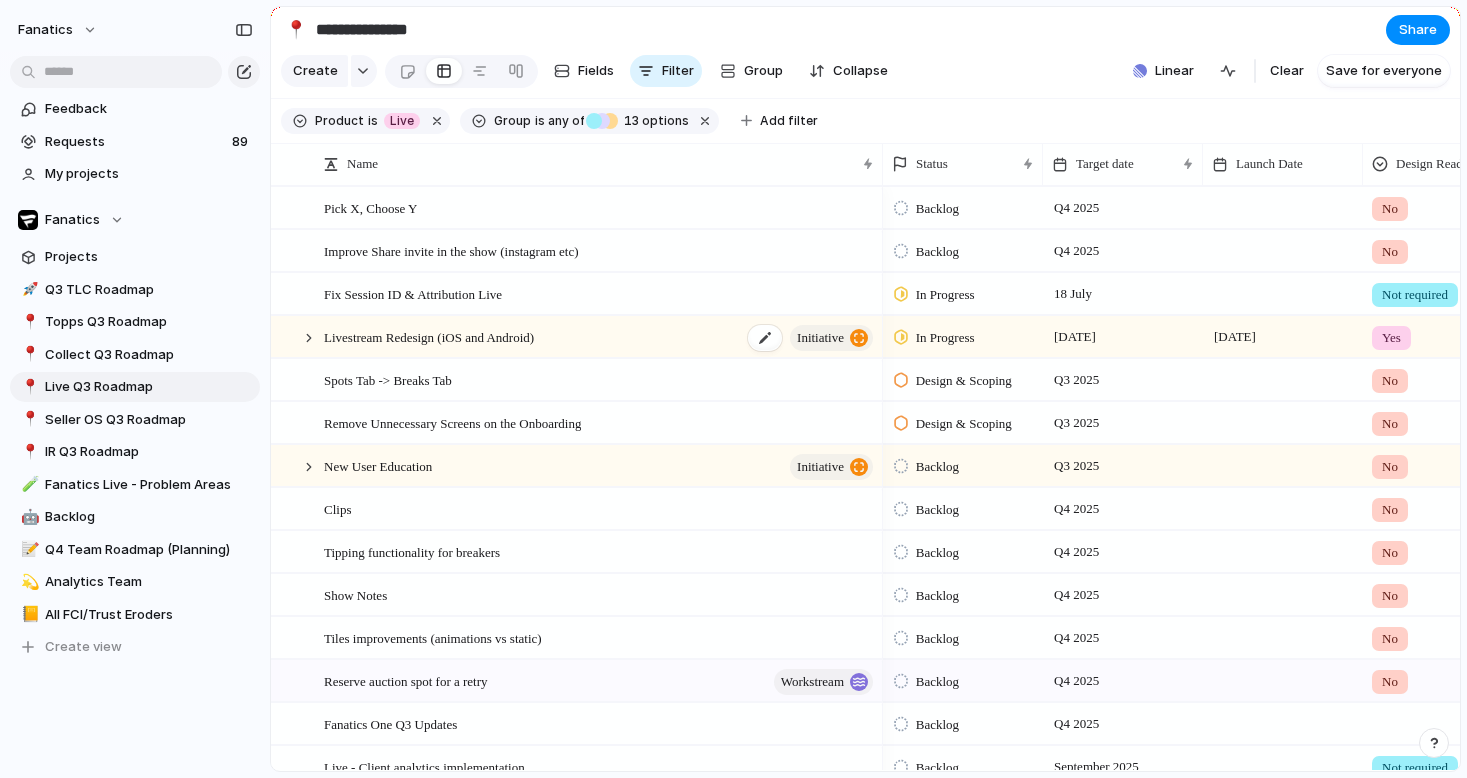 scroll, scrollTop: 163, scrollLeft: 0, axis: vertical 